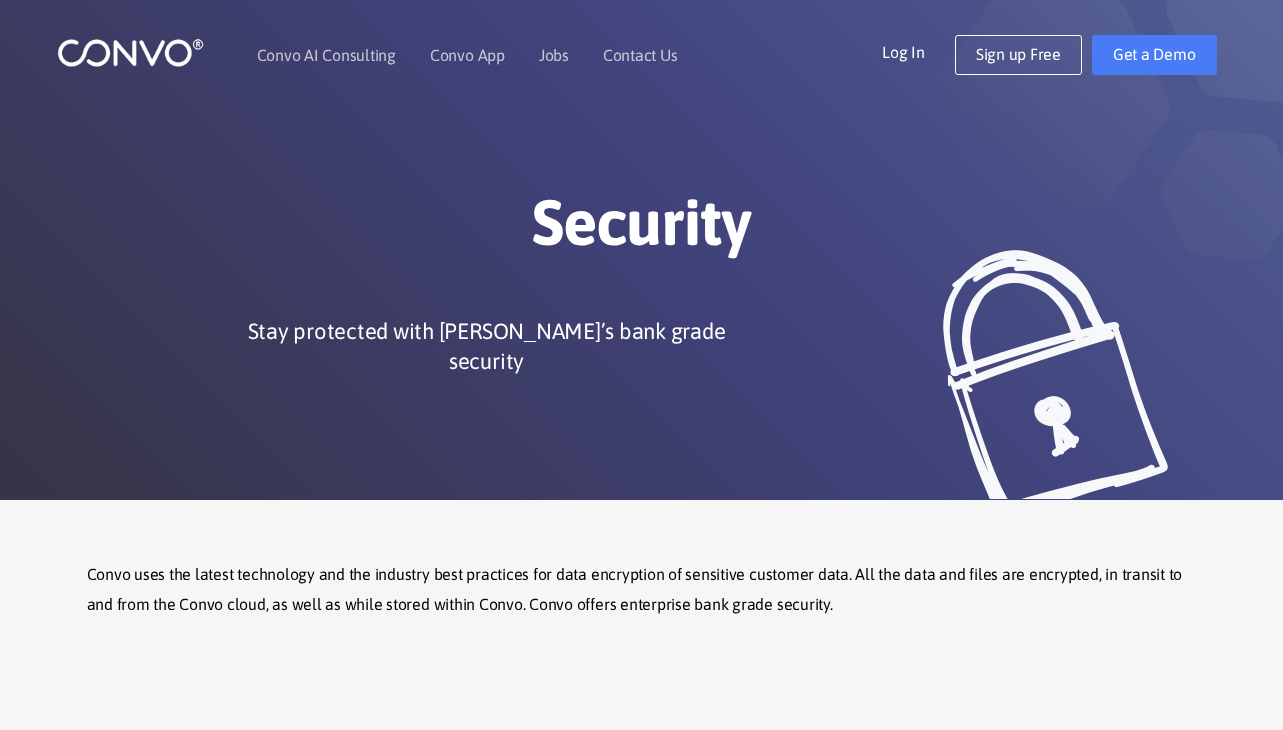 scroll, scrollTop: 0, scrollLeft: 0, axis: both 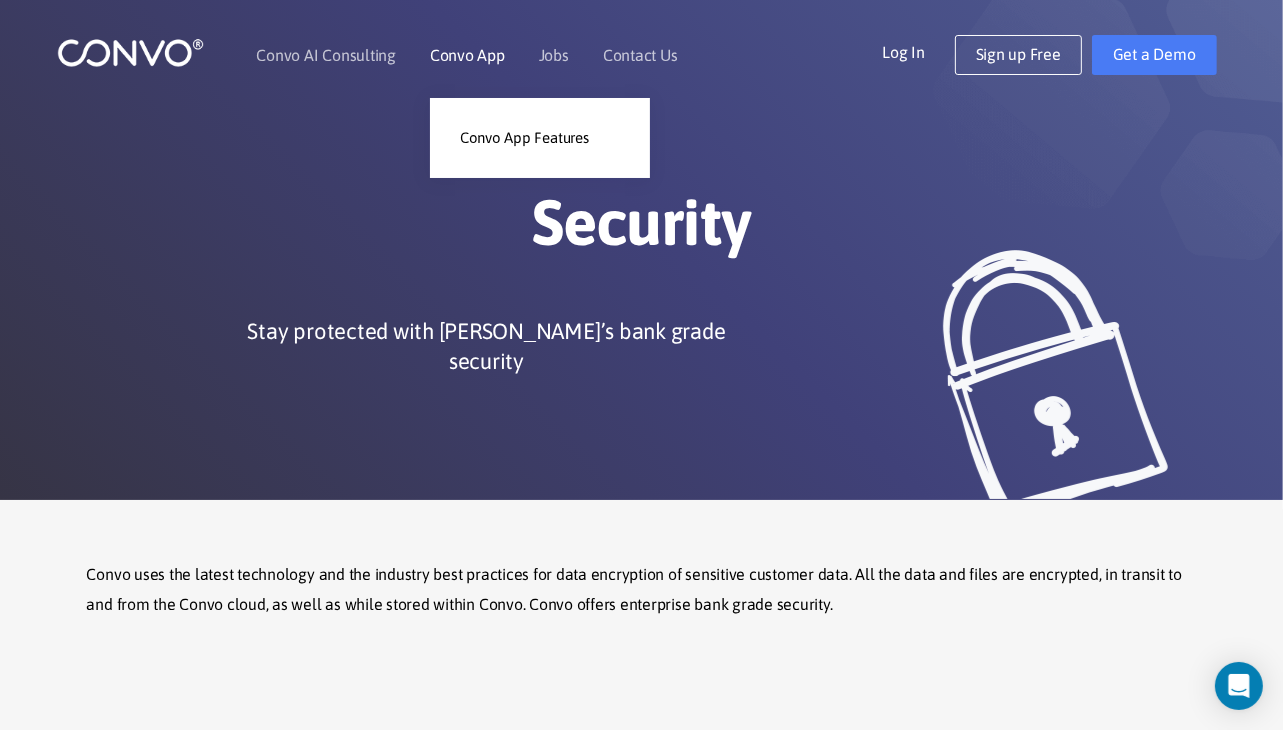 click on "Convo App" at bounding box center [467, 55] 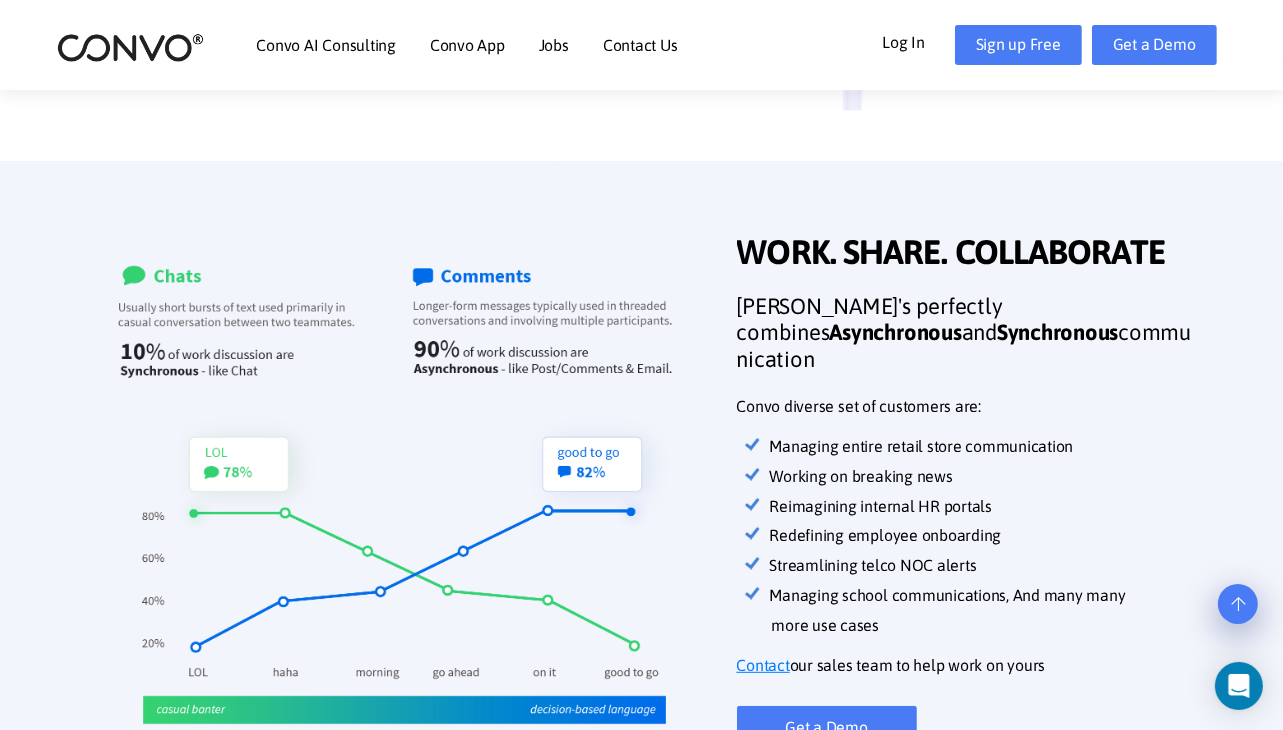 scroll, scrollTop: 600, scrollLeft: 0, axis: vertical 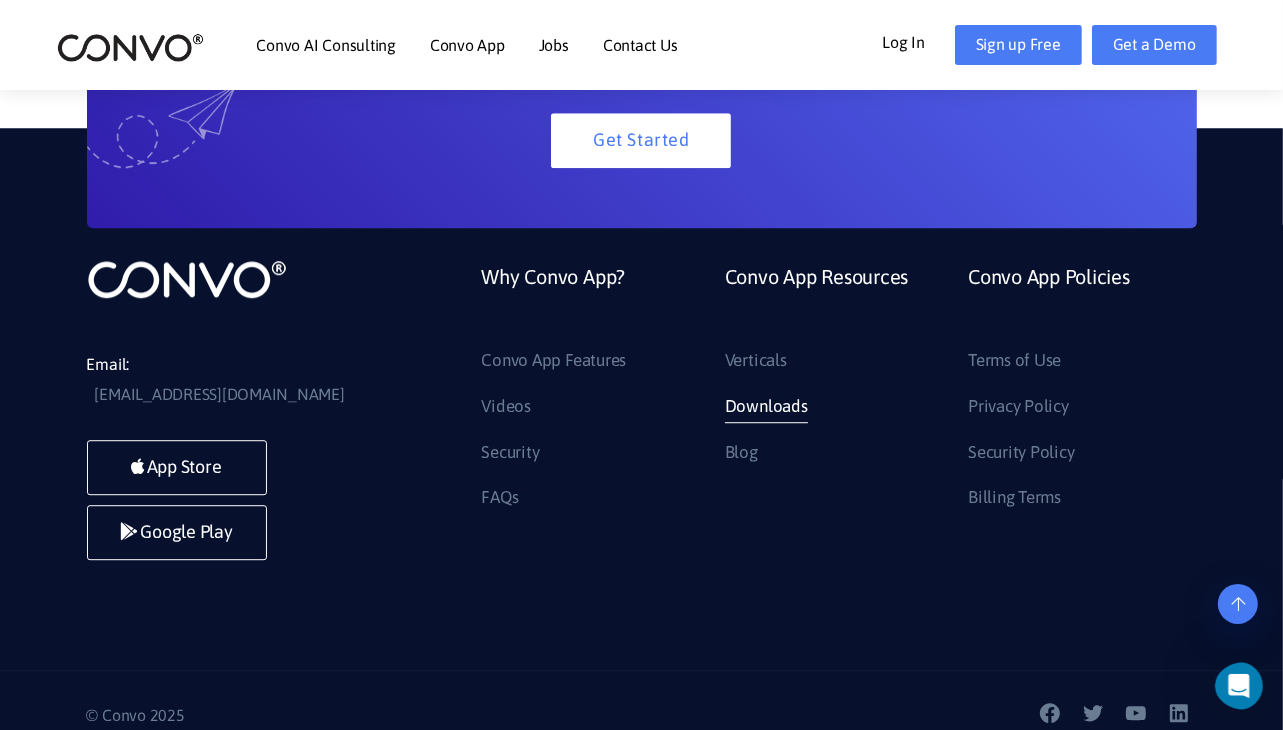 click on "Downloads" at bounding box center [766, 407] 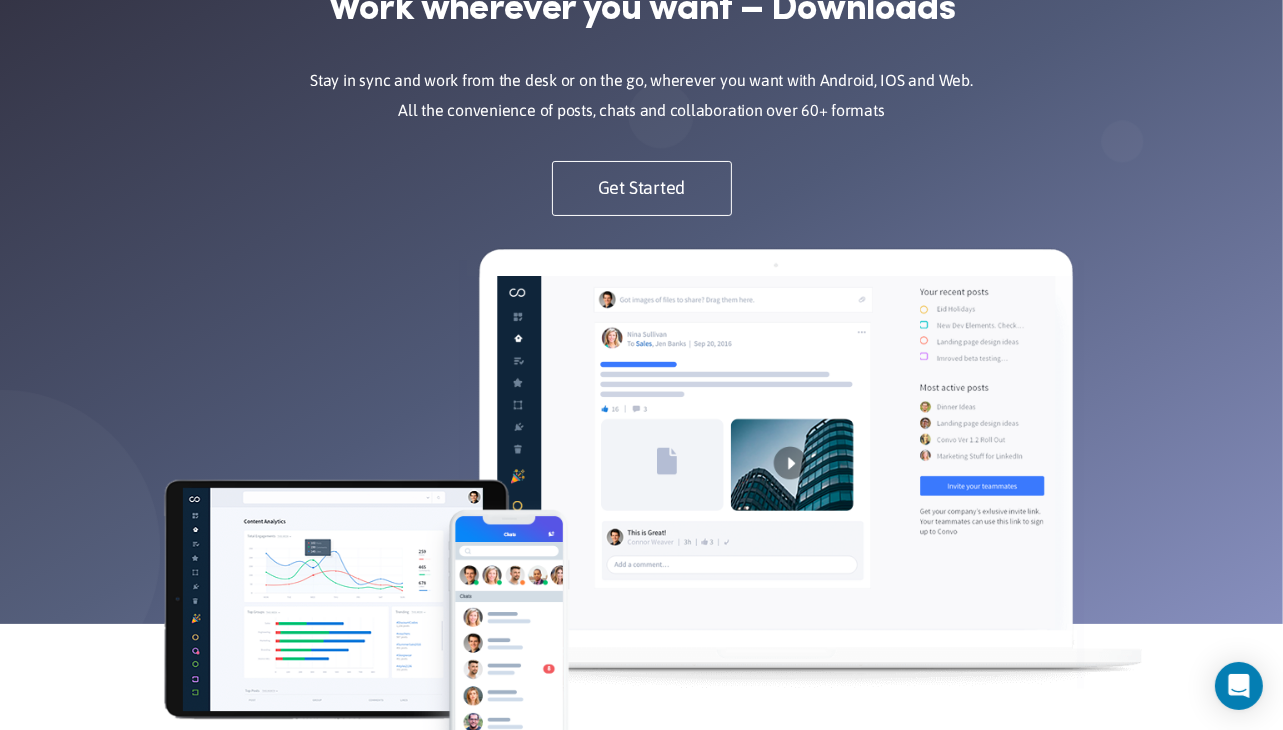 scroll, scrollTop: 0, scrollLeft: 0, axis: both 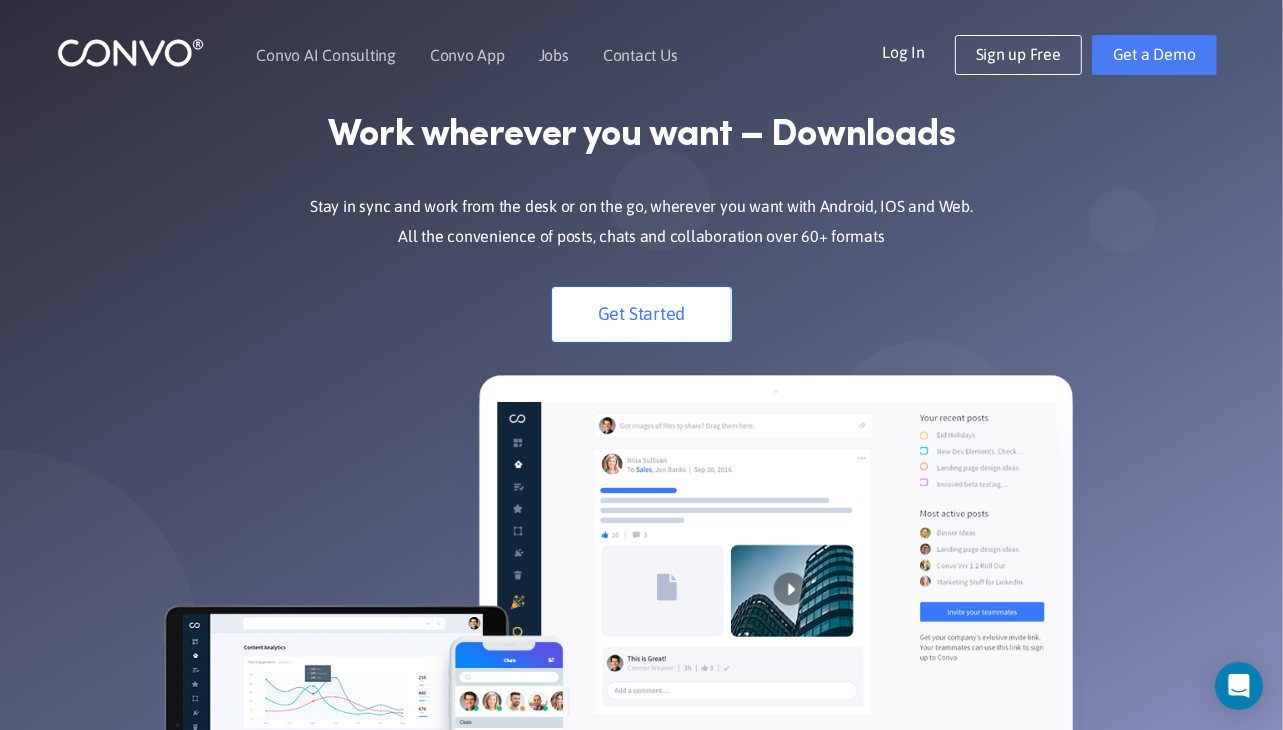 click on "Get Started" at bounding box center (642, 314) 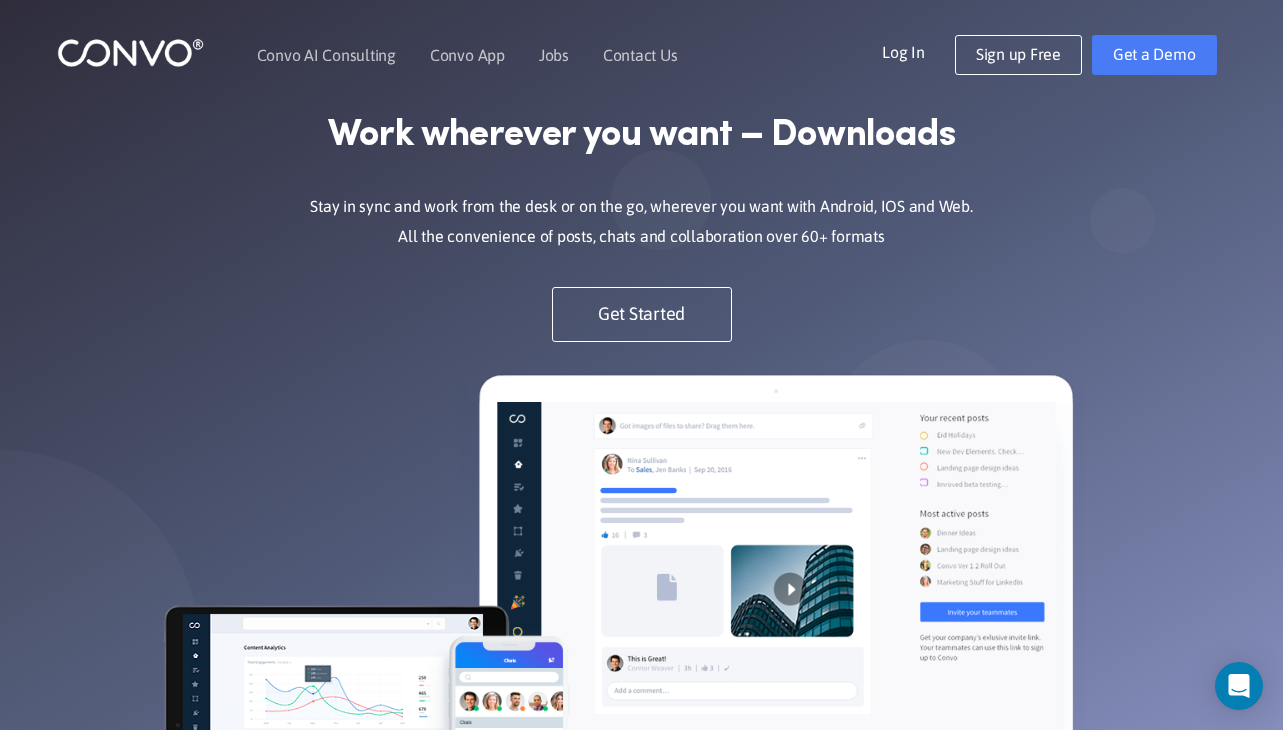 scroll, scrollTop: 0, scrollLeft: 0, axis: both 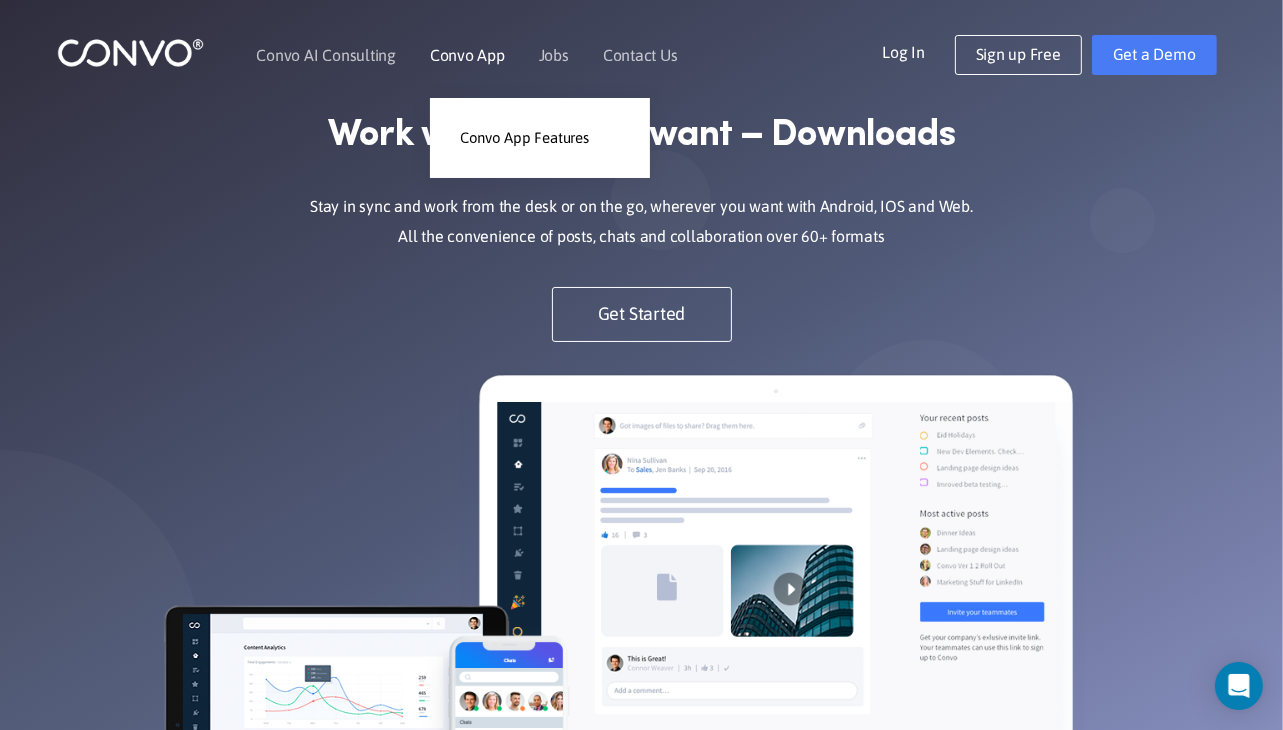 click on "Convo App" at bounding box center [467, 55] 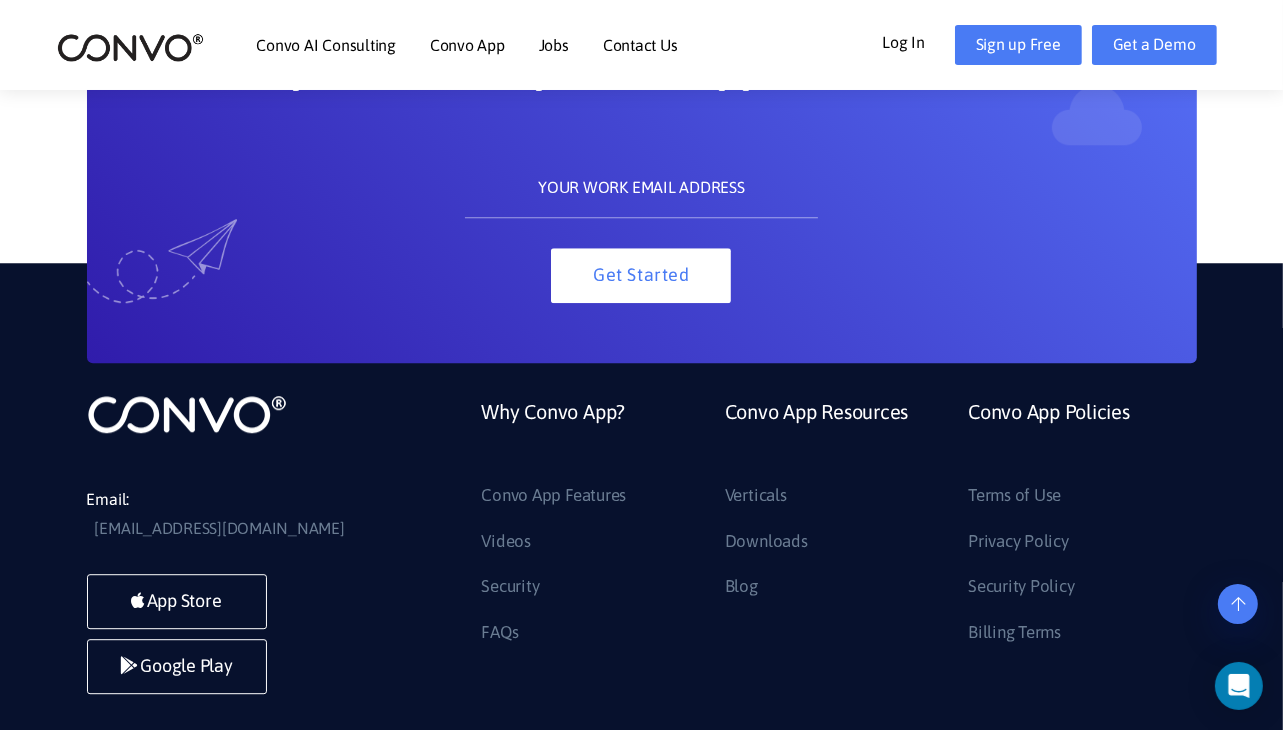 scroll, scrollTop: 4531, scrollLeft: 0, axis: vertical 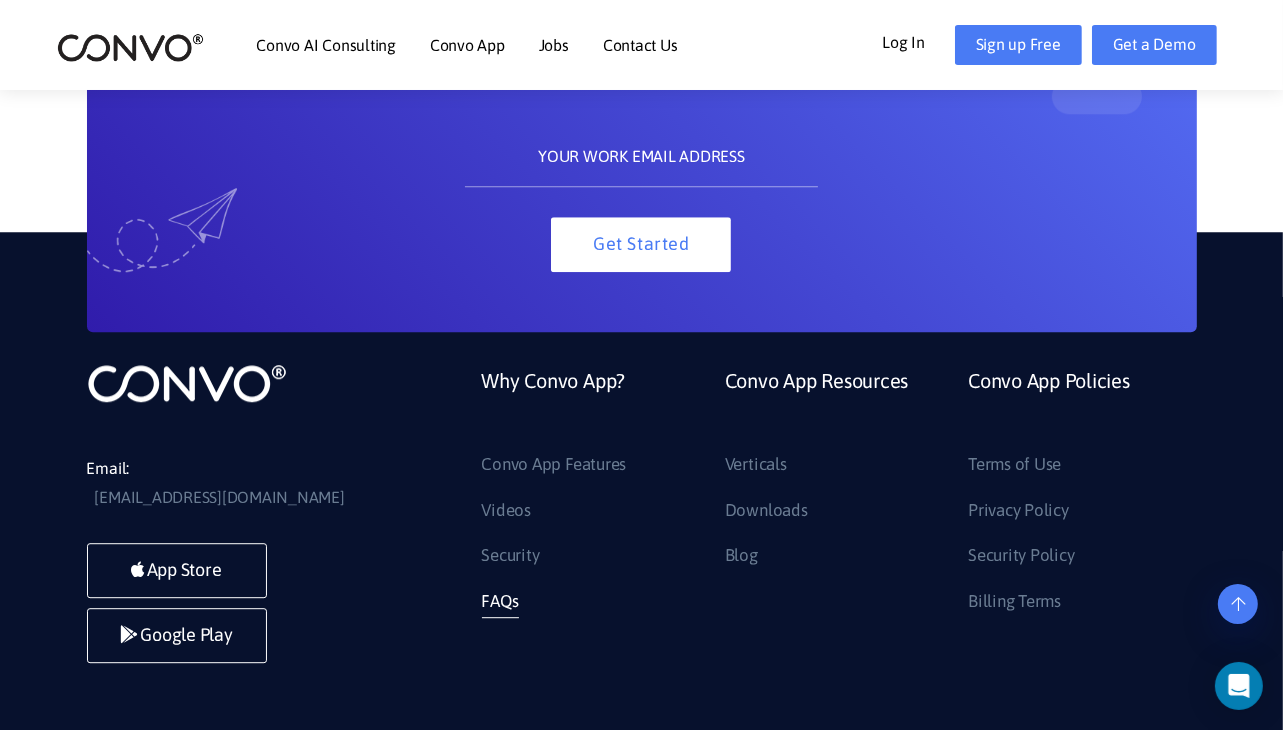 click on "FAQs" at bounding box center [500, 602] 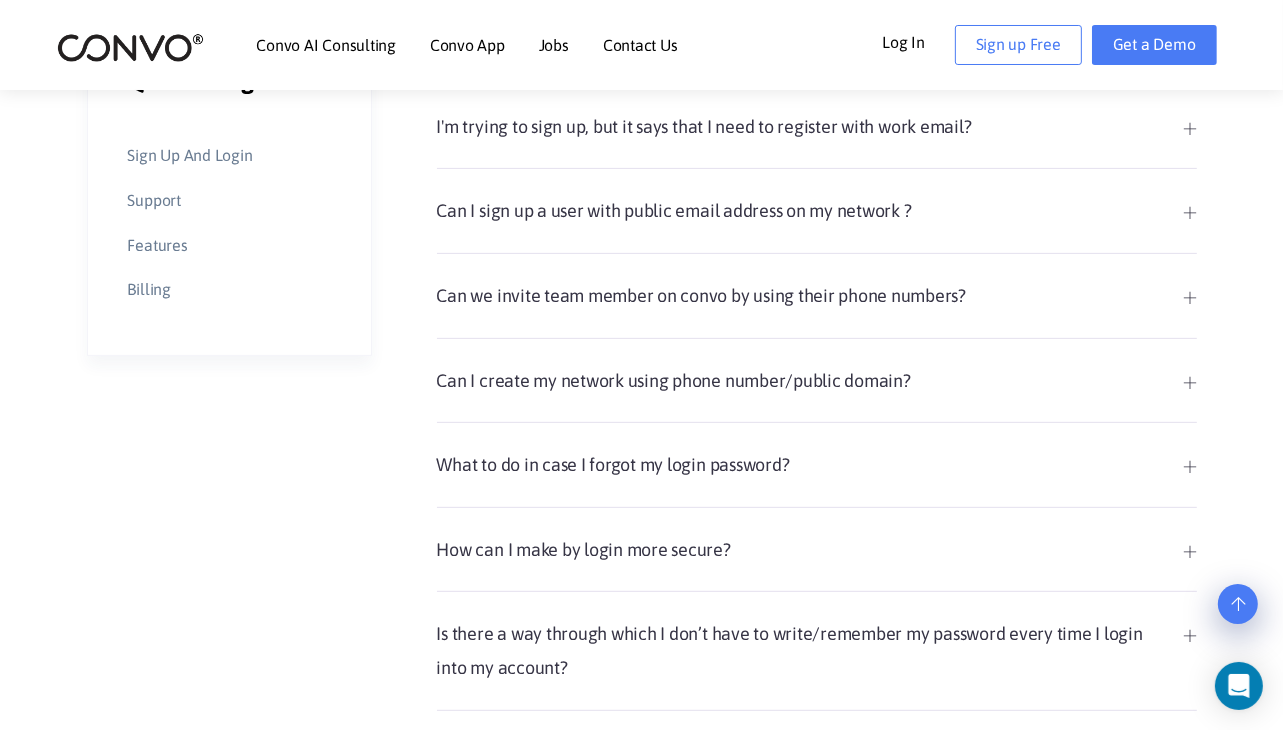 scroll, scrollTop: 600, scrollLeft: 0, axis: vertical 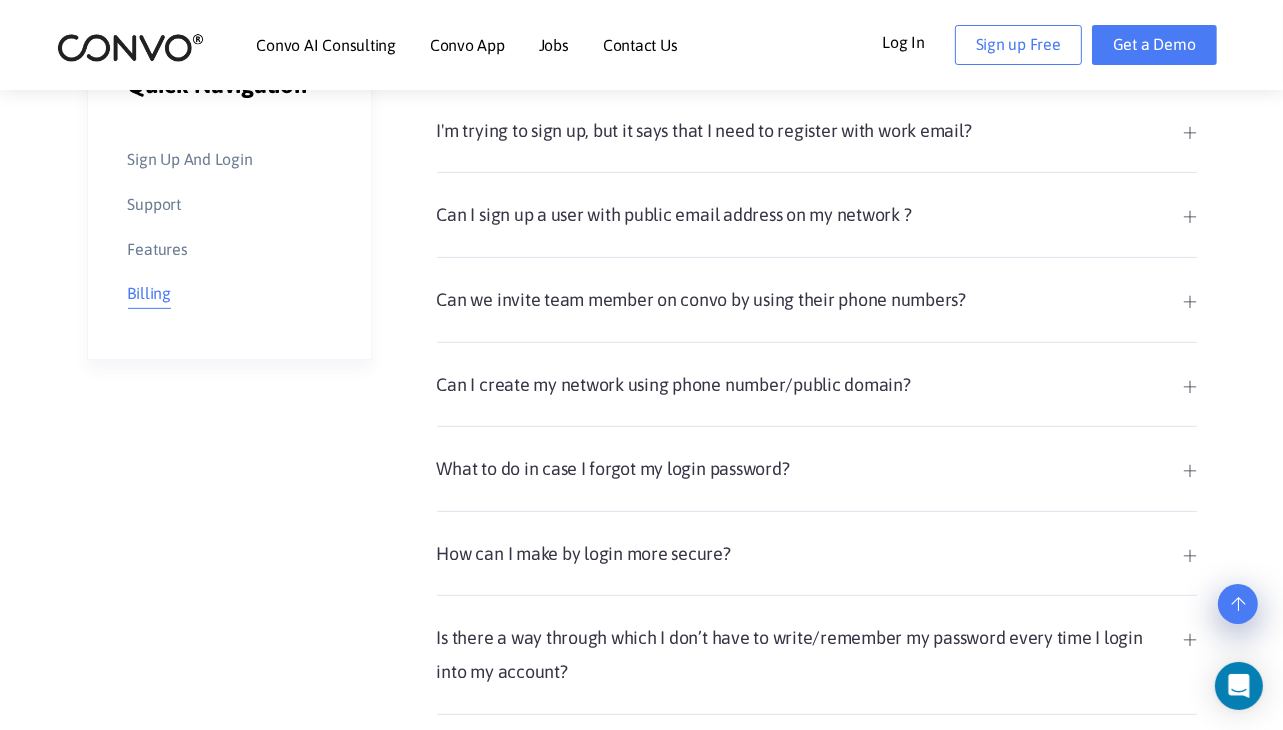 click on "Billing" at bounding box center (149, 294) 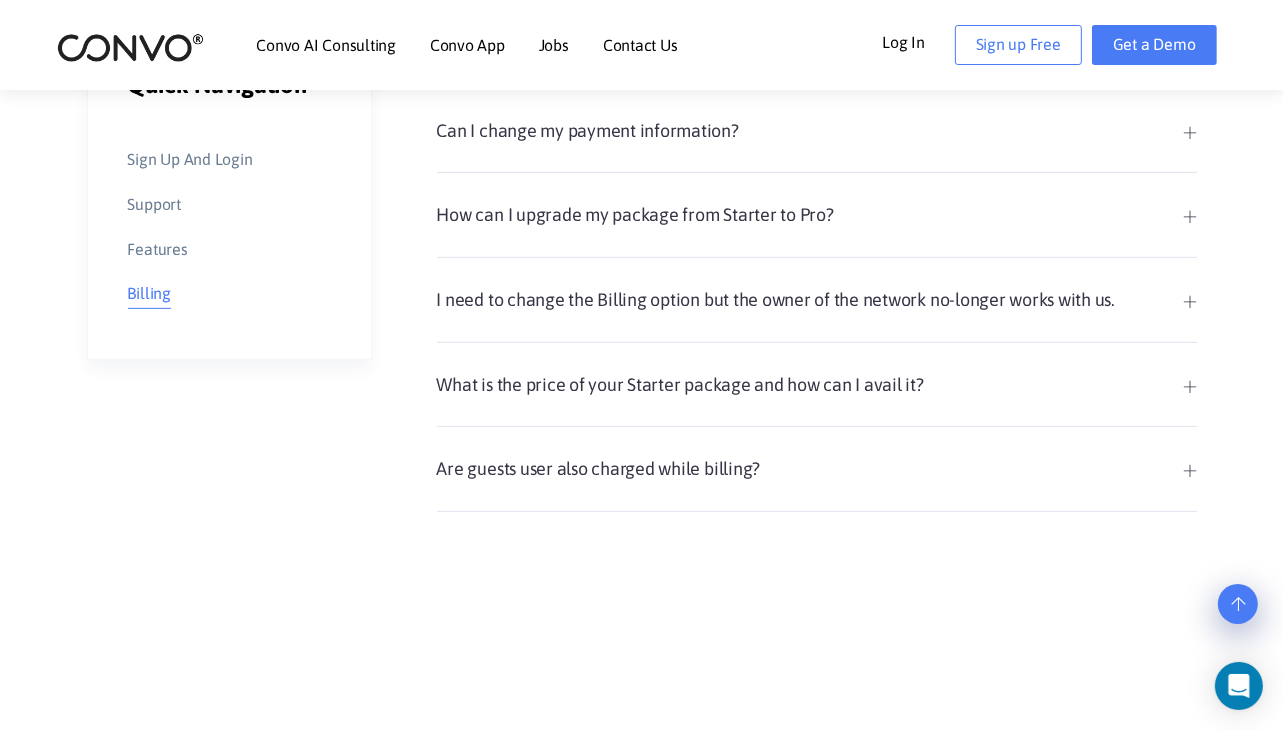 click on "What is the price of your Starter package and how can I avail it?" at bounding box center (817, 385) 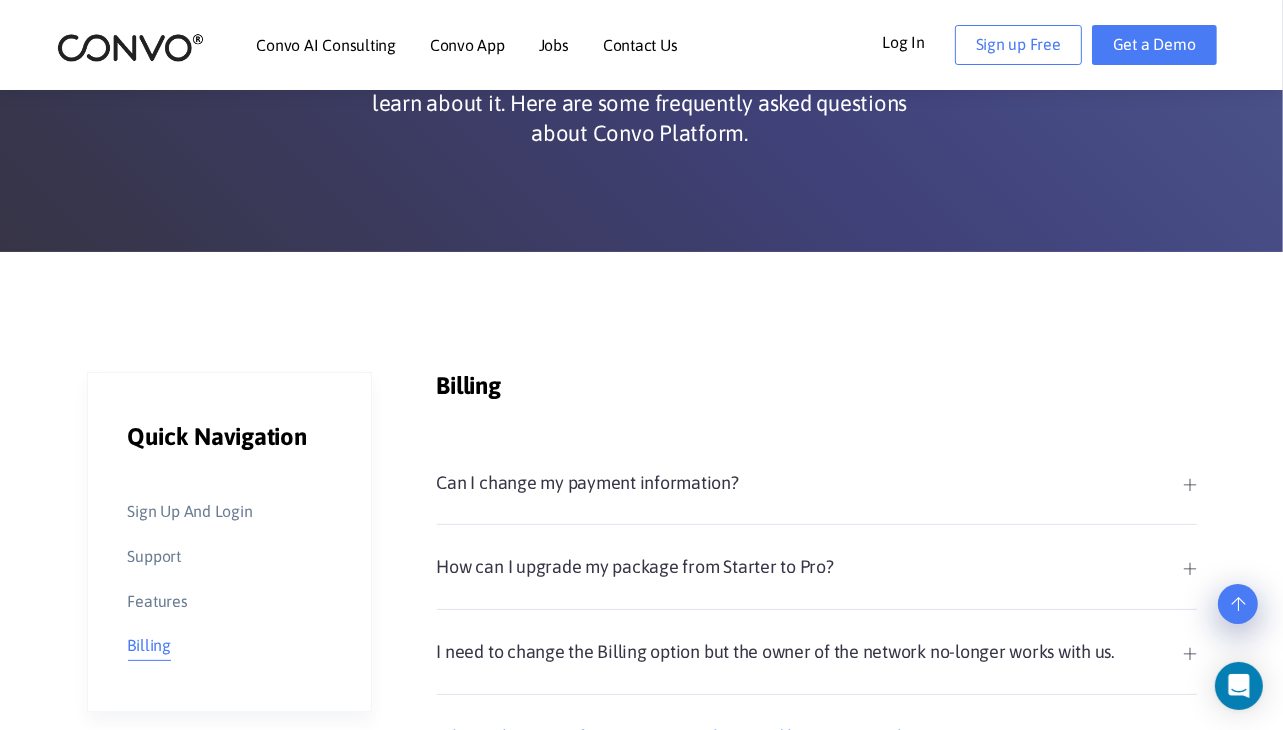 scroll, scrollTop: 200, scrollLeft: 0, axis: vertical 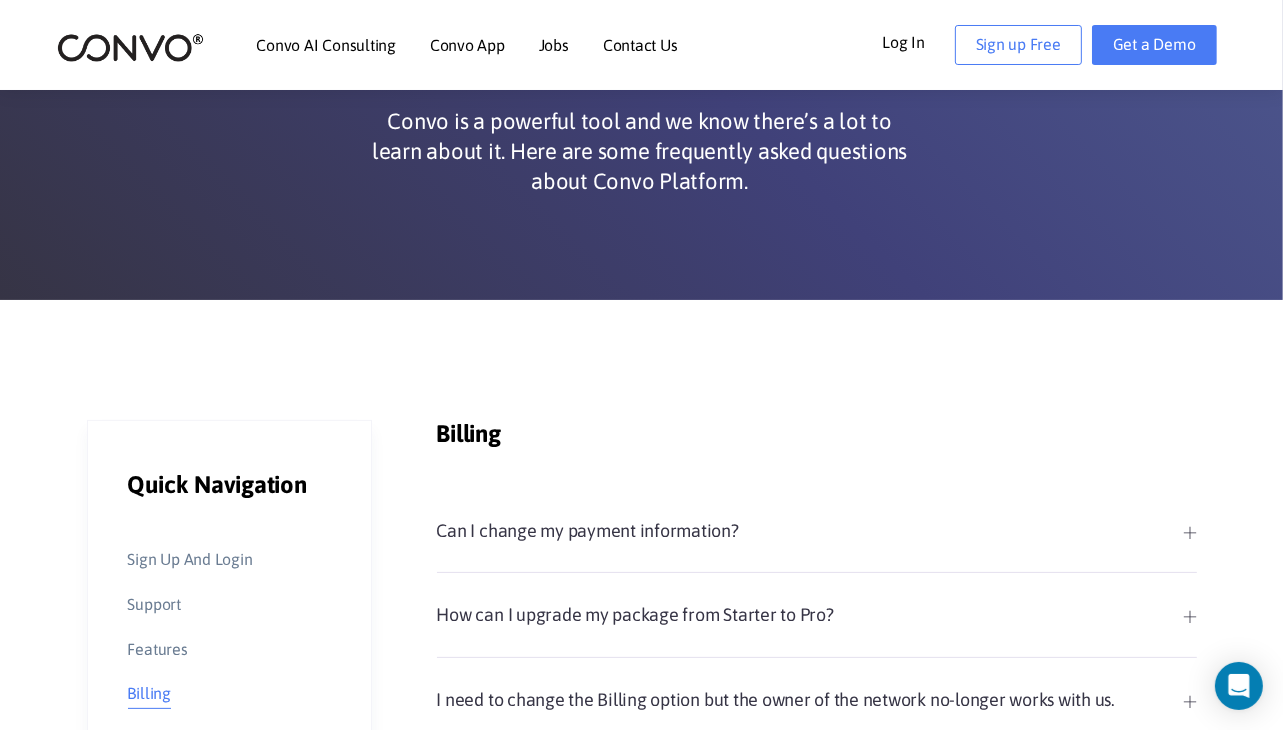 click on "Quick Navigation
Sign Up And Login
Support
Features
Billing
Sign Up And Login
I'm trying to sign up, but it says that I need to register with work email?
Convo is a work collaboration and communication platform and to sign up for it, you need a work/corporate email address which in your case could be [EMAIL_ADDRESS][DOMAIN_NAME].
Can I sign up a user with public email address on my network ?
Yes, there's definitely a way to invite external users into your network as guest users who will have a limited access to the network.
Can we invite team member on convo by using their phone numbers?
Yes, the premium plan does support this feature where you can invite users via phone number through CSV in admin panel.
Can I create my network using phone number/public domain?" at bounding box center (641, 710) 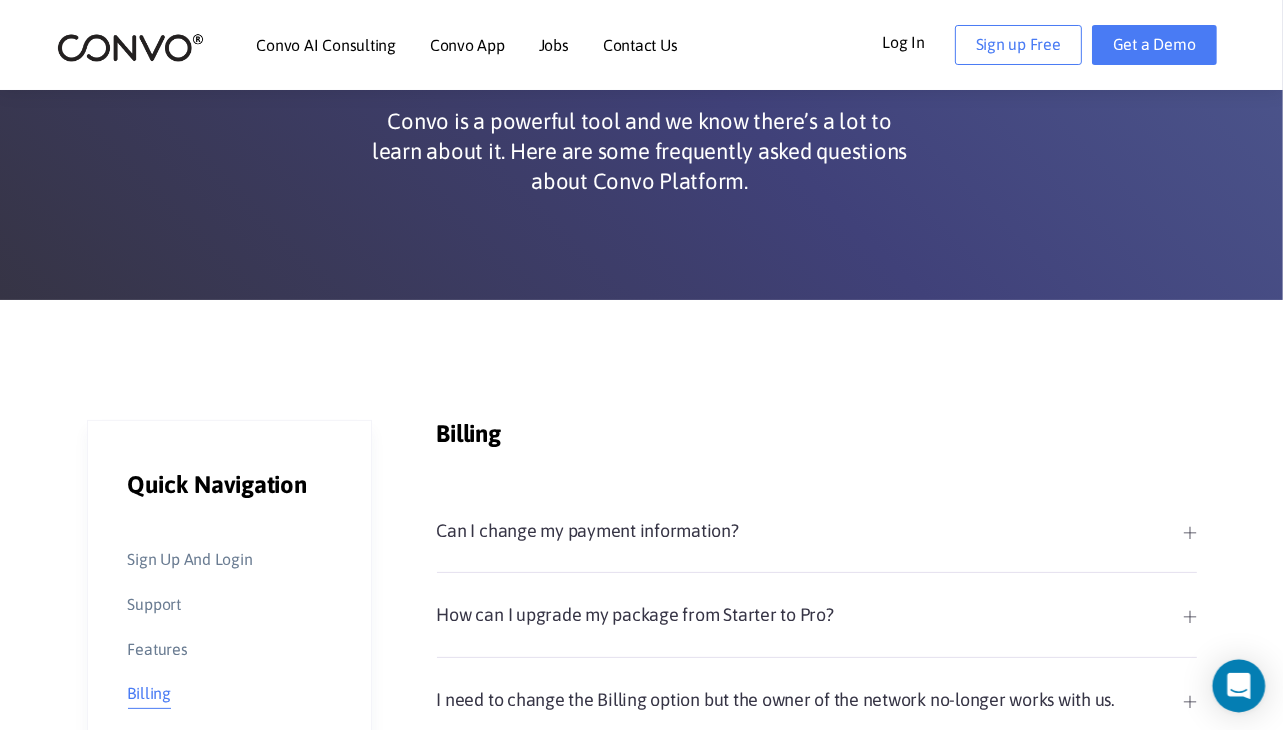 click 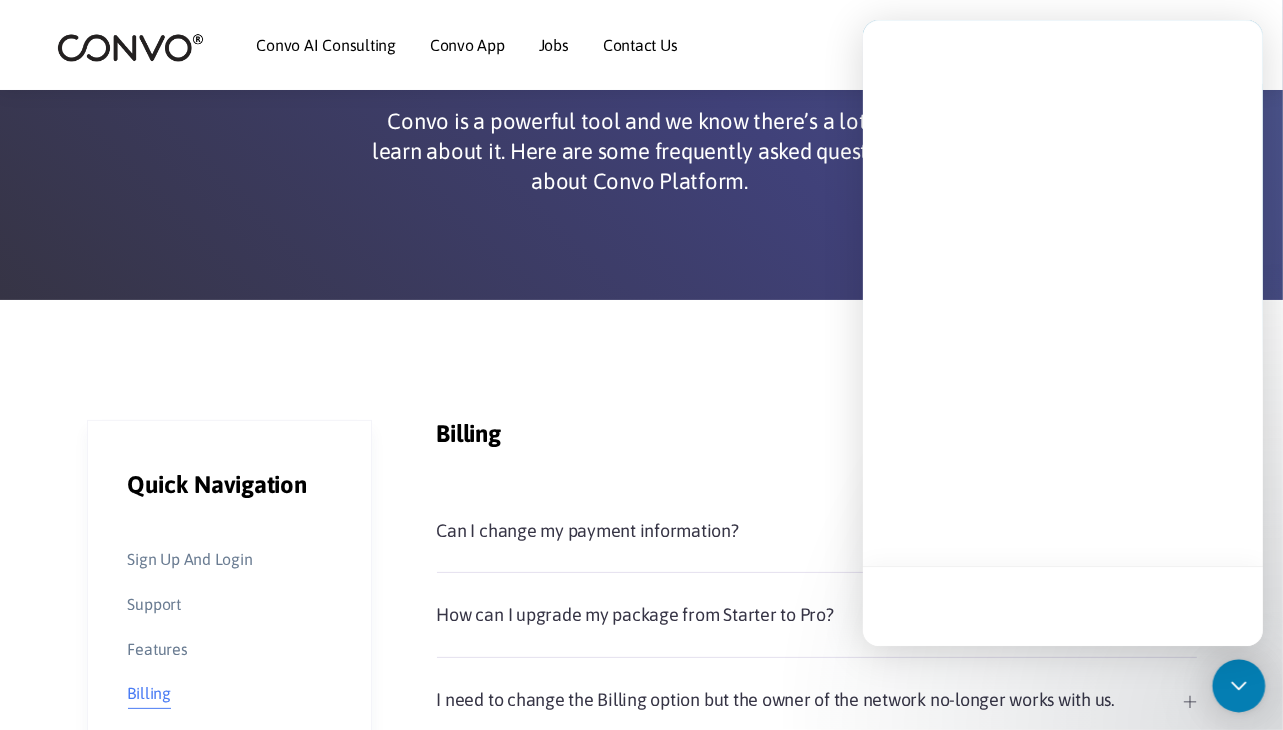 scroll, scrollTop: 0, scrollLeft: 0, axis: both 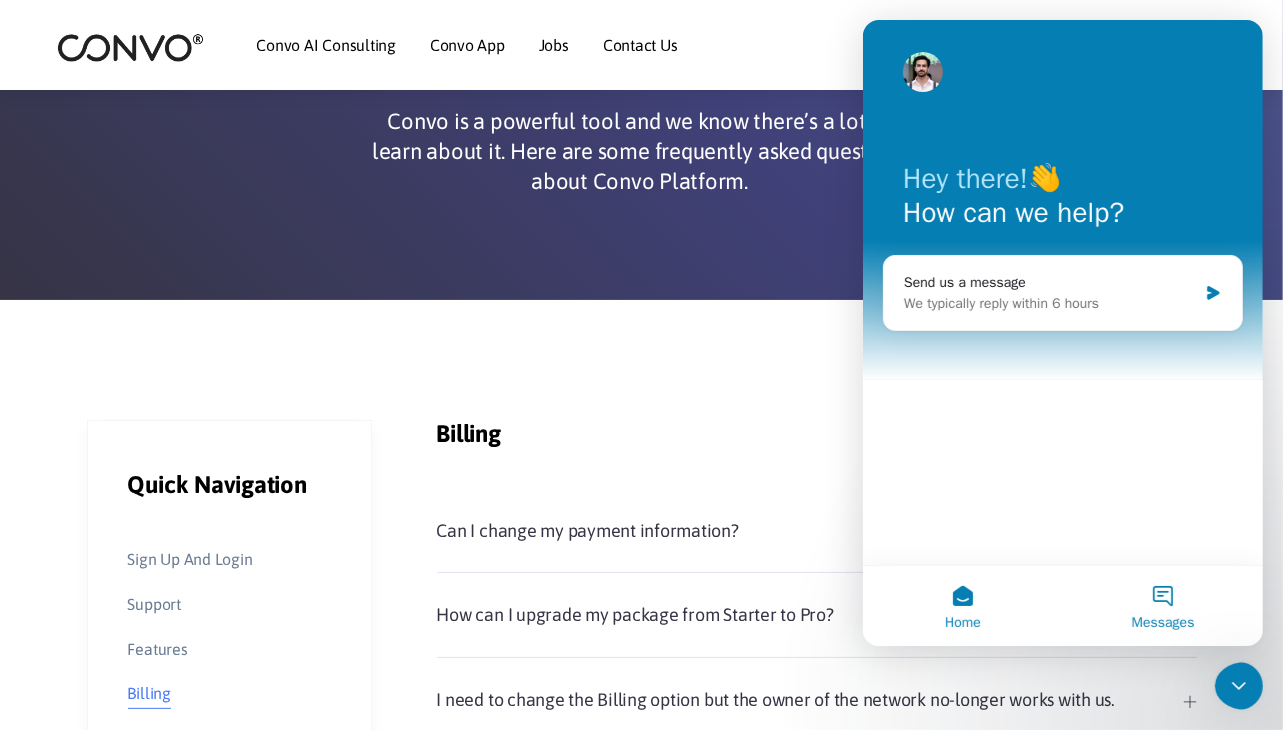 click on "Messages" at bounding box center [1162, 606] 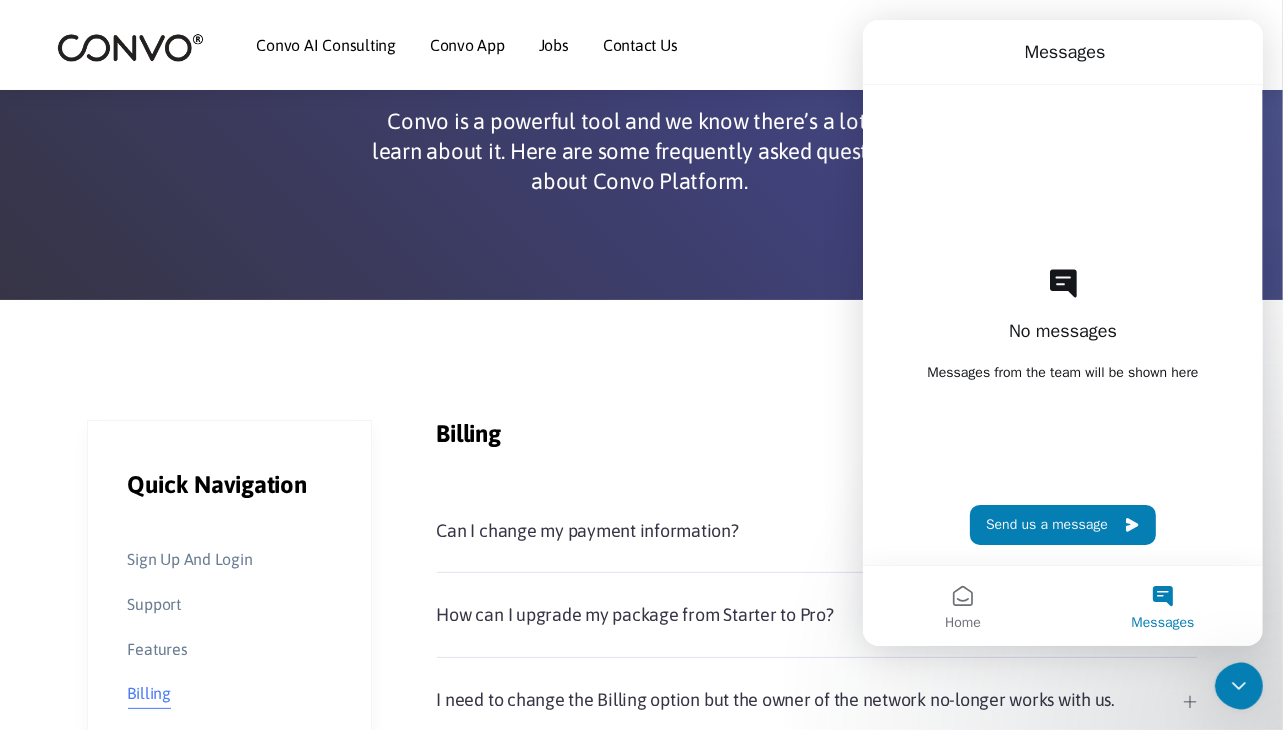 click on "Billing" at bounding box center [817, 442] 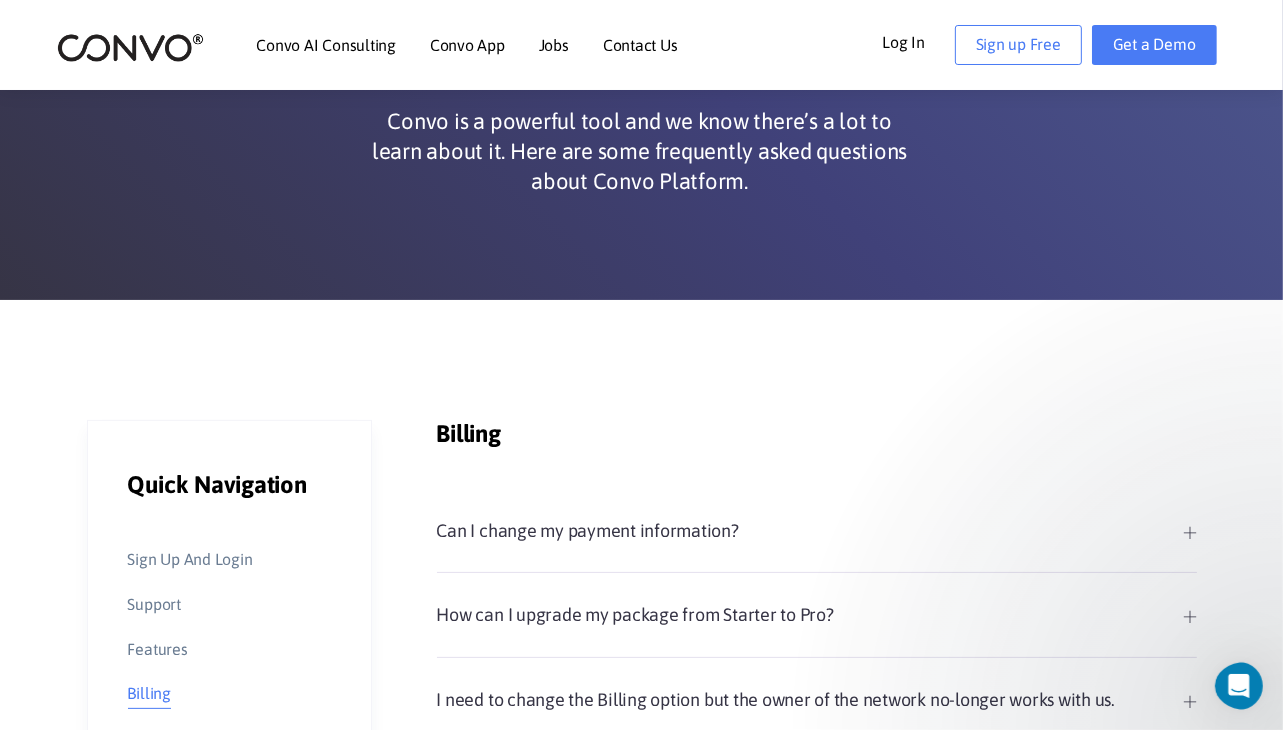 scroll, scrollTop: 0, scrollLeft: 0, axis: both 